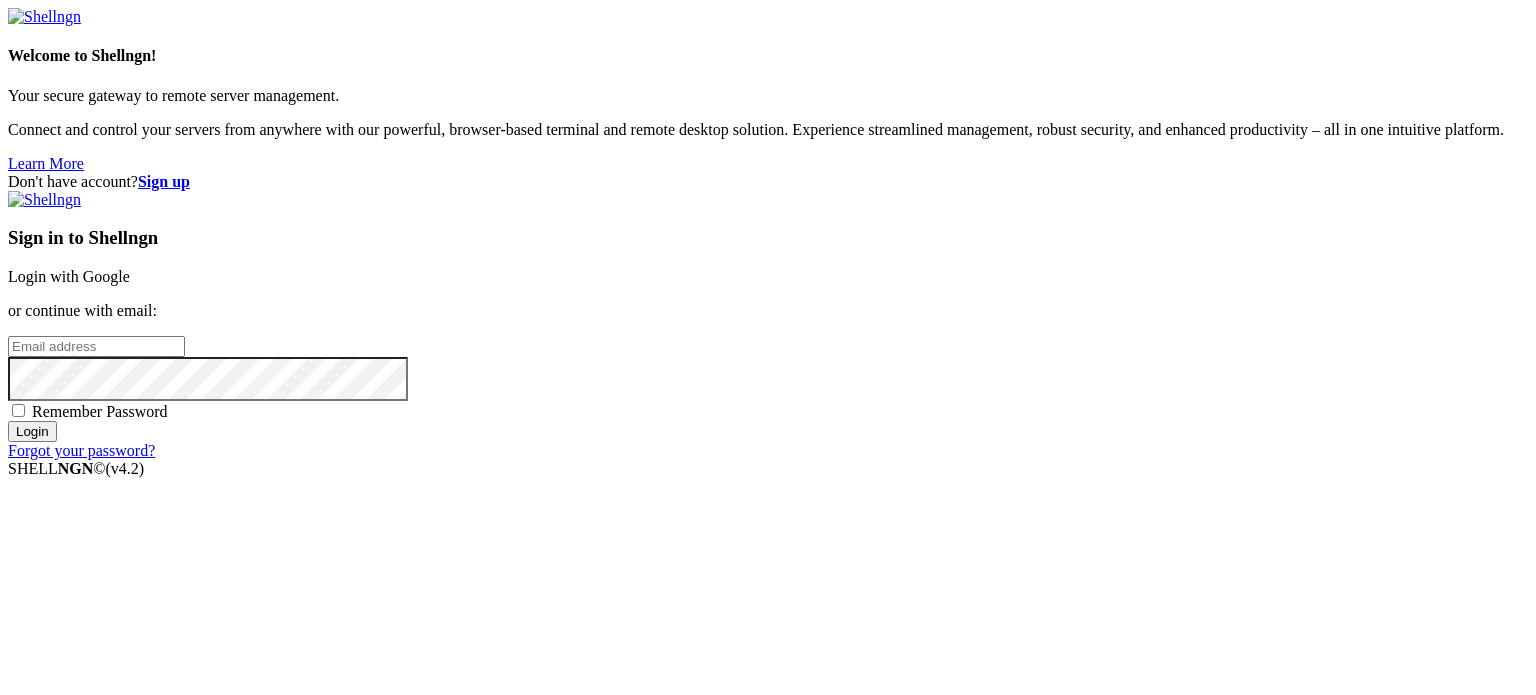 scroll, scrollTop: 0, scrollLeft: 0, axis: both 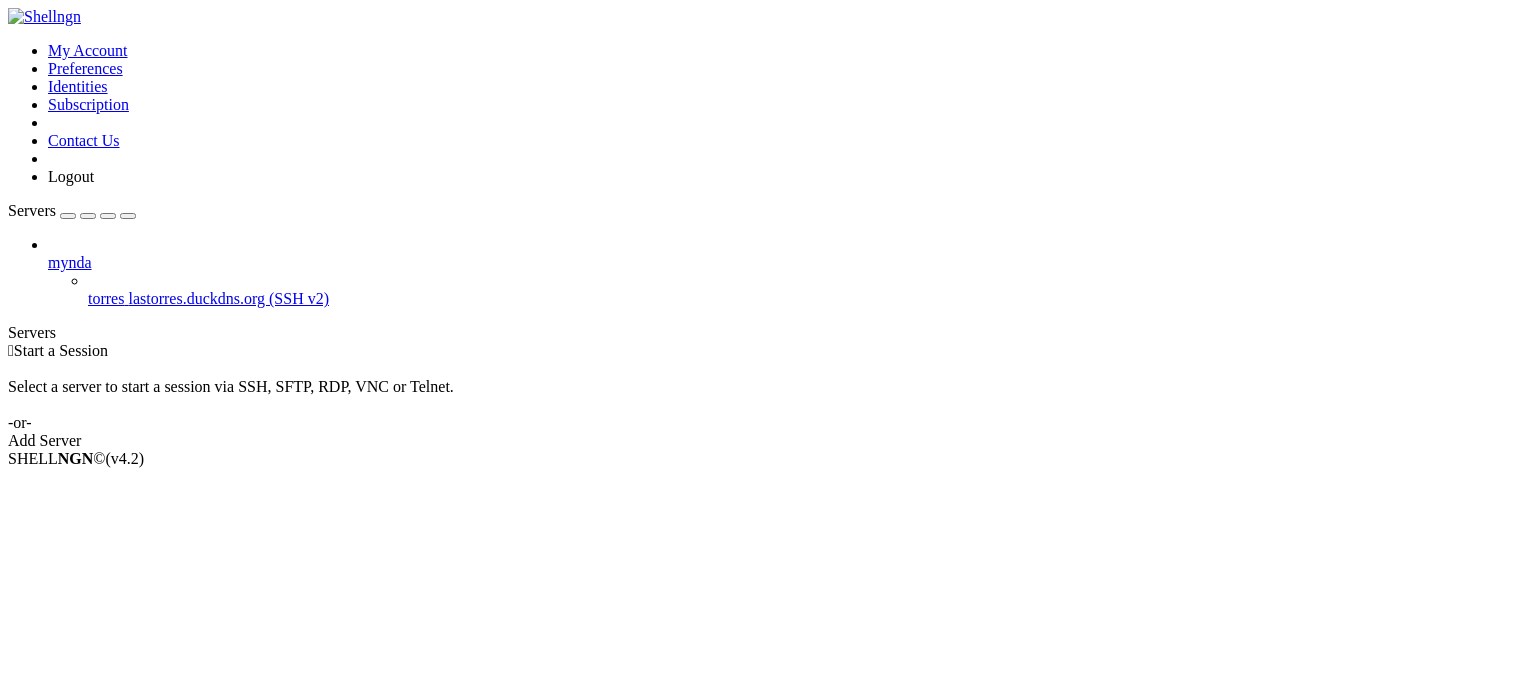 click on "torres" at bounding box center (106, 298) 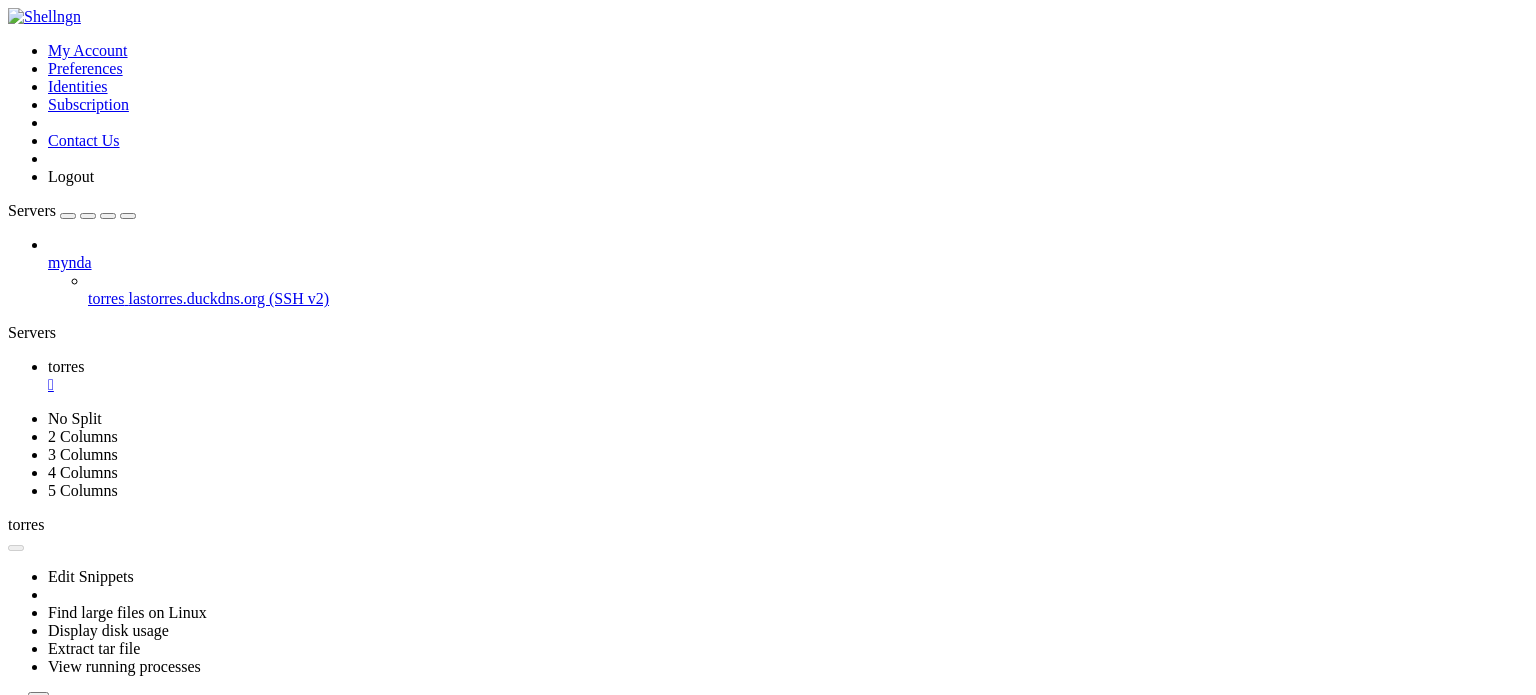 scroll, scrollTop: 0, scrollLeft: 0, axis: both 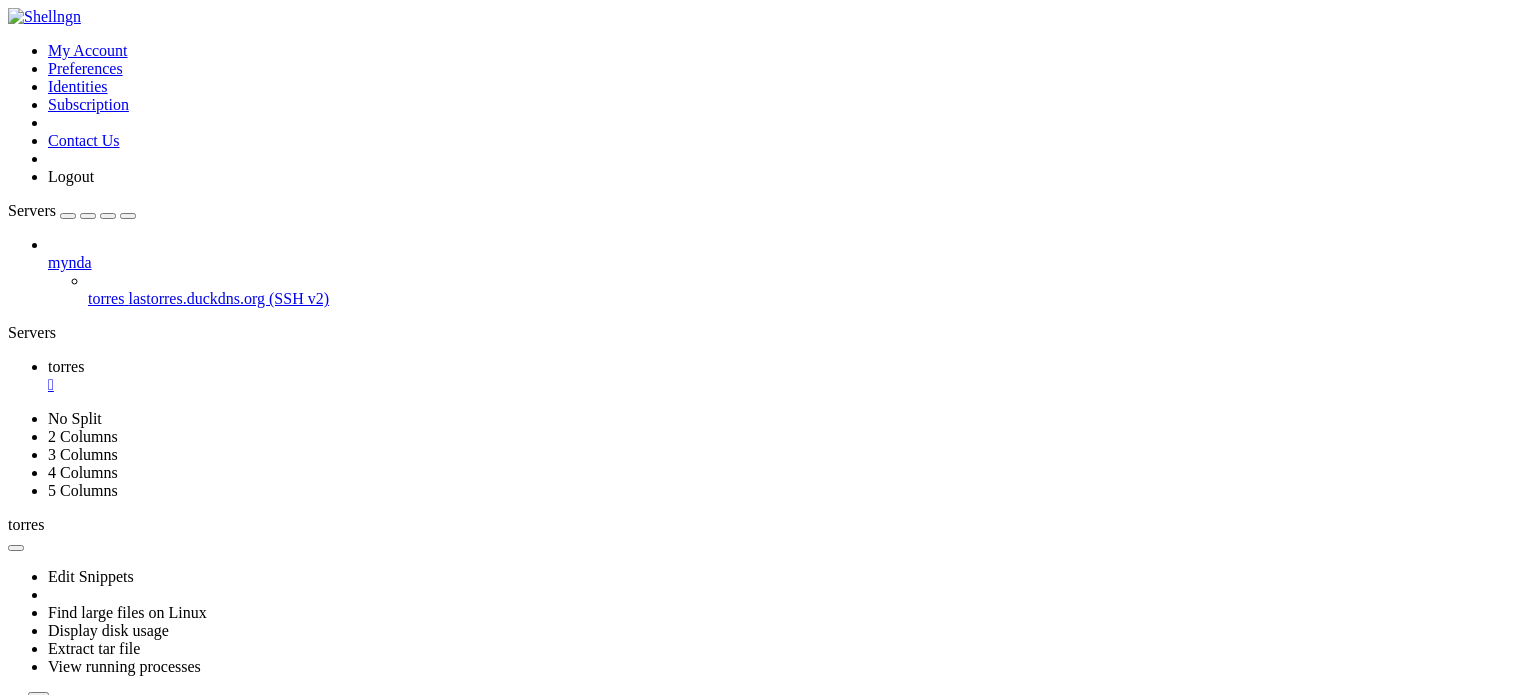 click 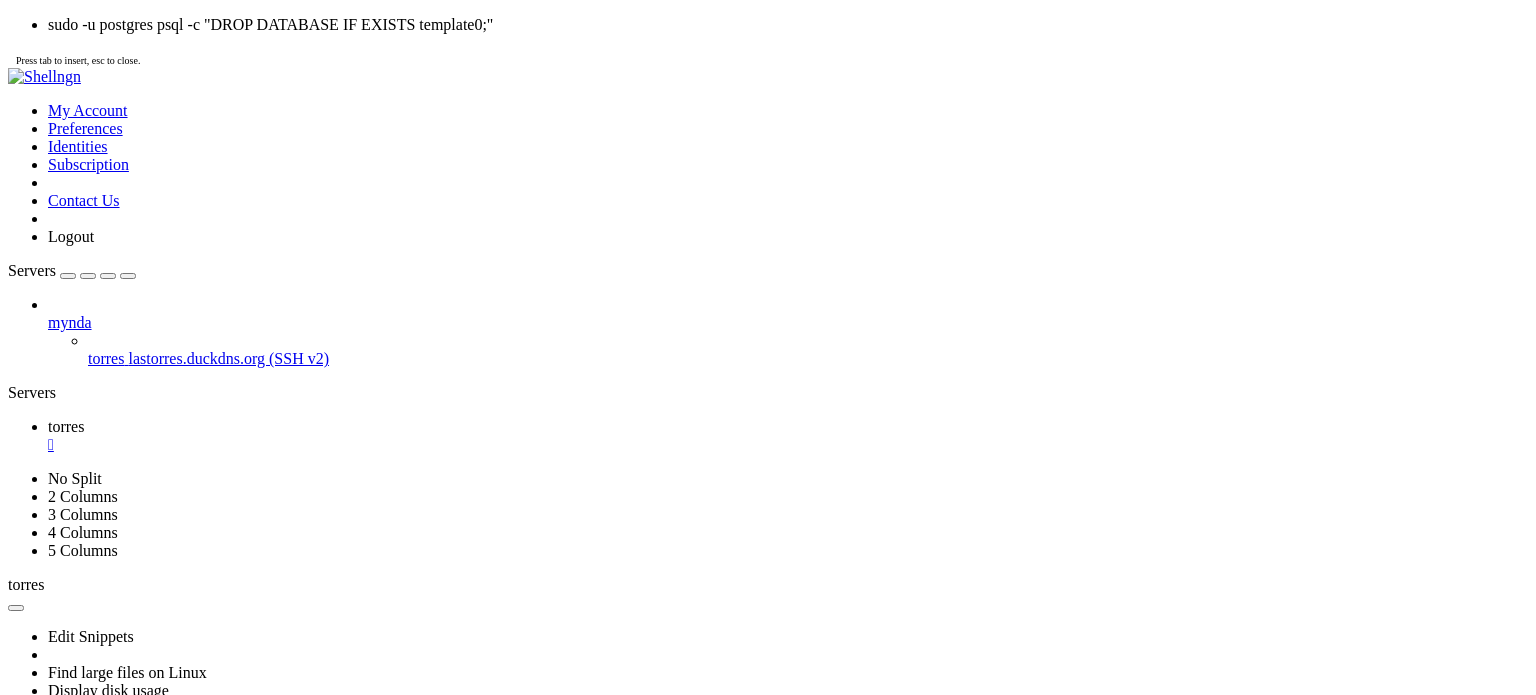 click 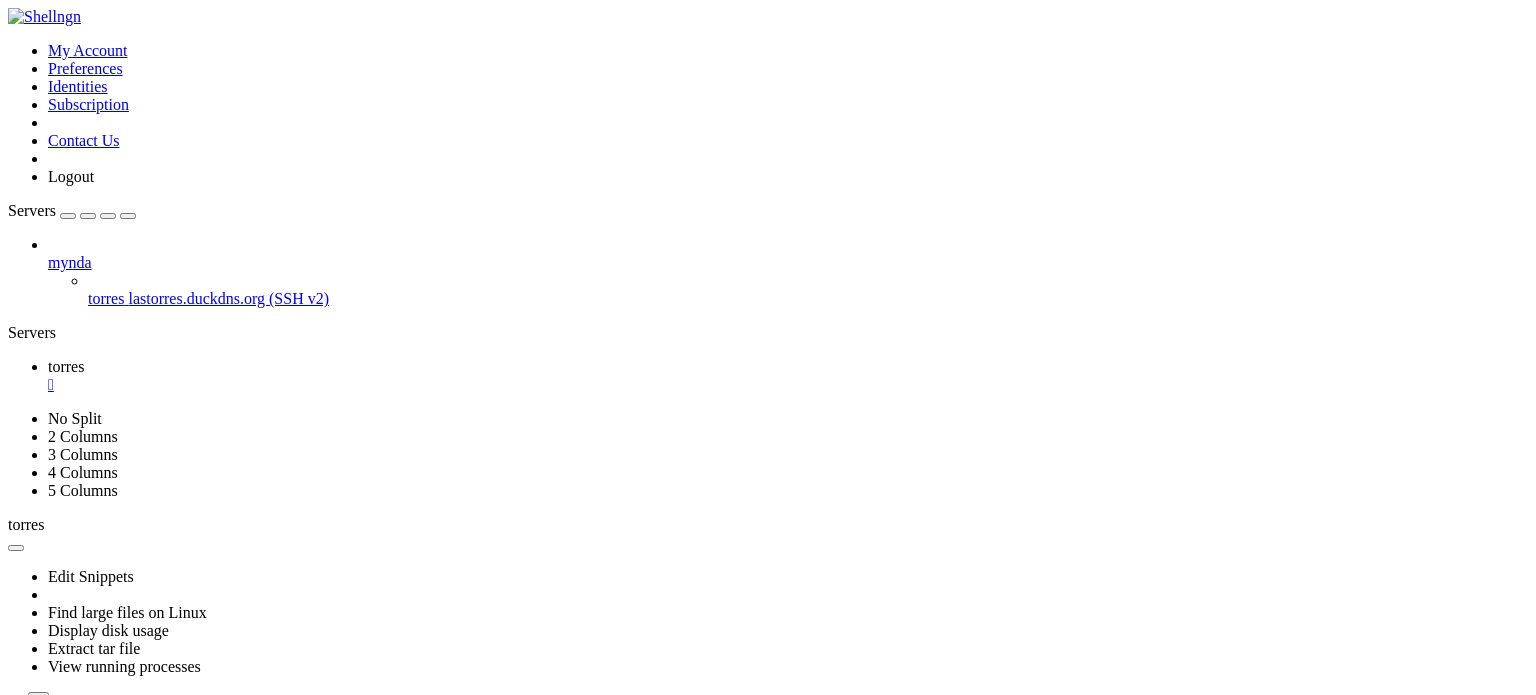 scroll, scrollTop: 442, scrollLeft: 0, axis: vertical 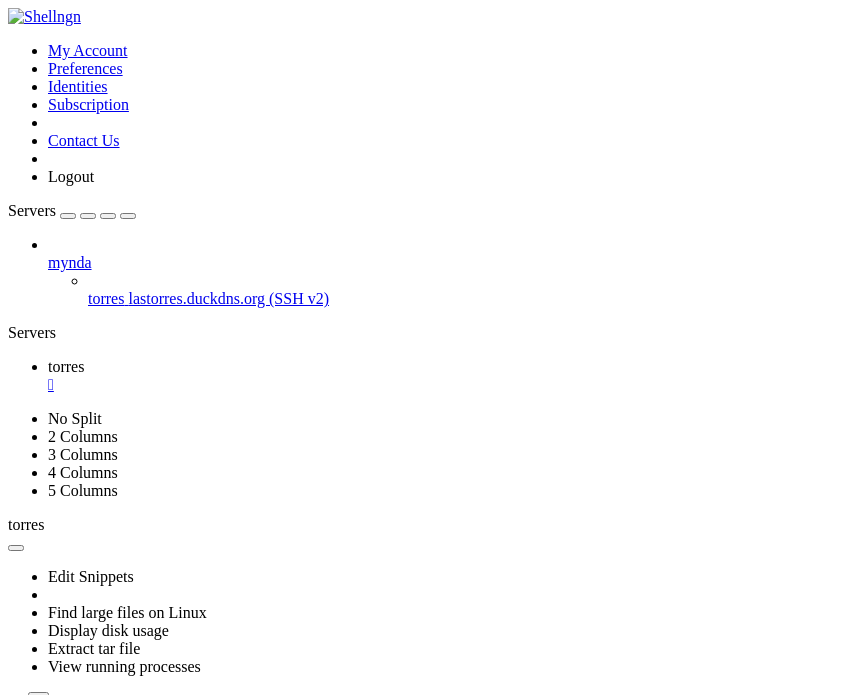click on ">" 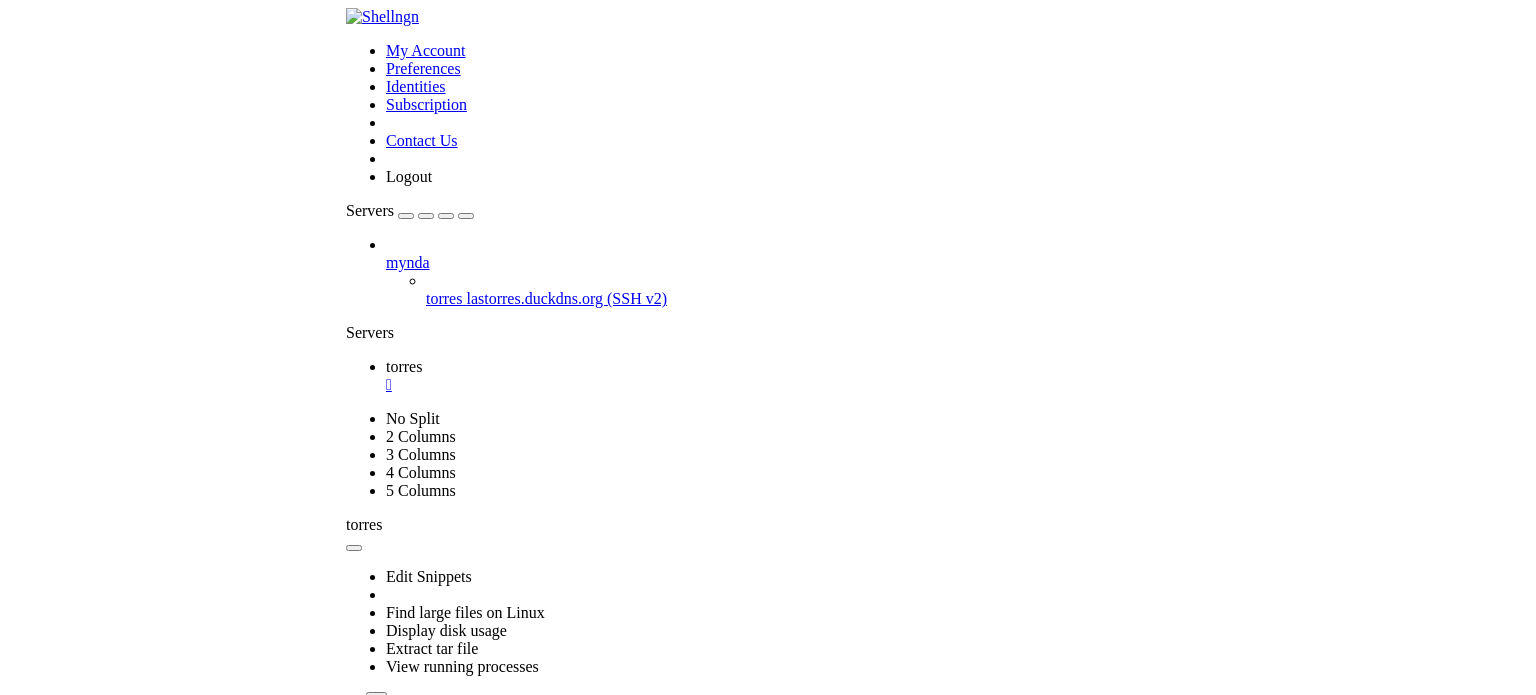 scroll, scrollTop: 9316, scrollLeft: 0, axis: vertical 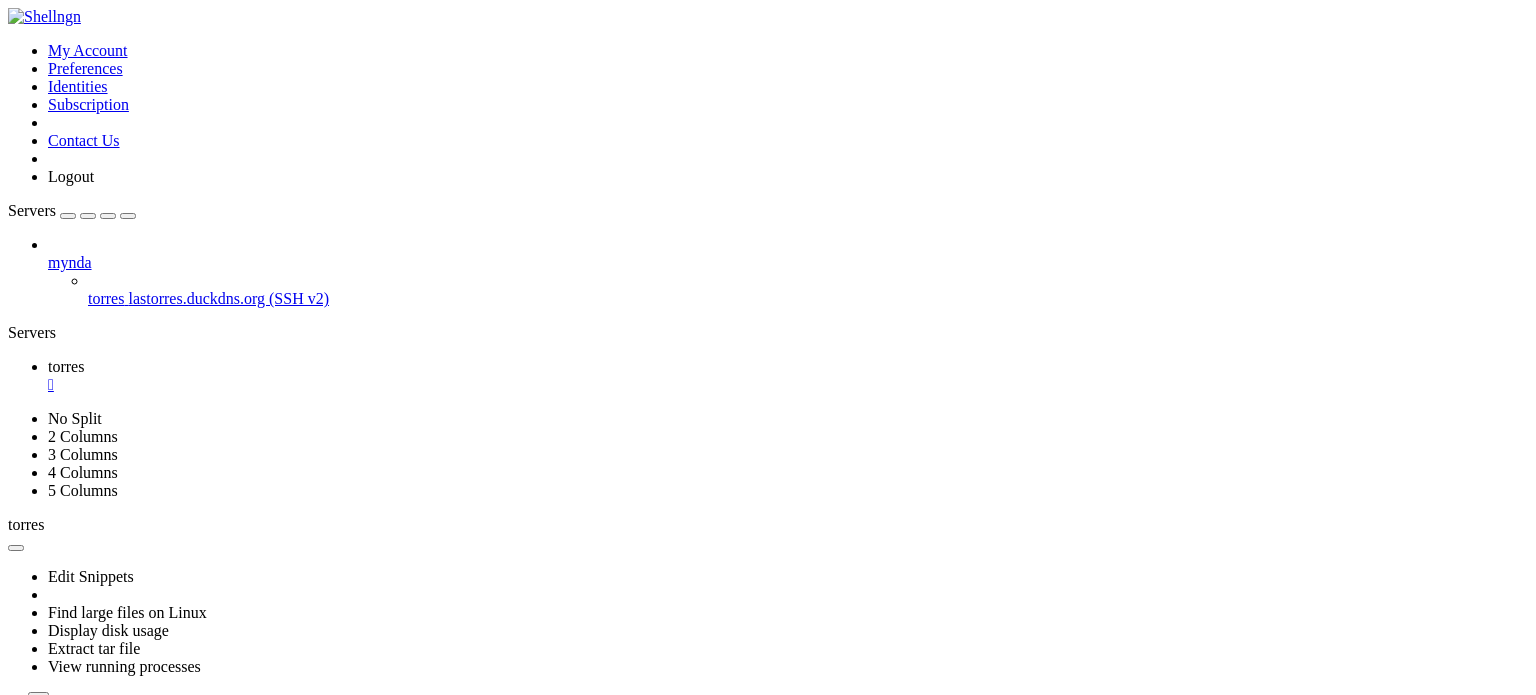 drag, startPoint x: 183, startPoint y: 1282, endPoint x: 153, endPoint y: 1275, distance: 30.805843 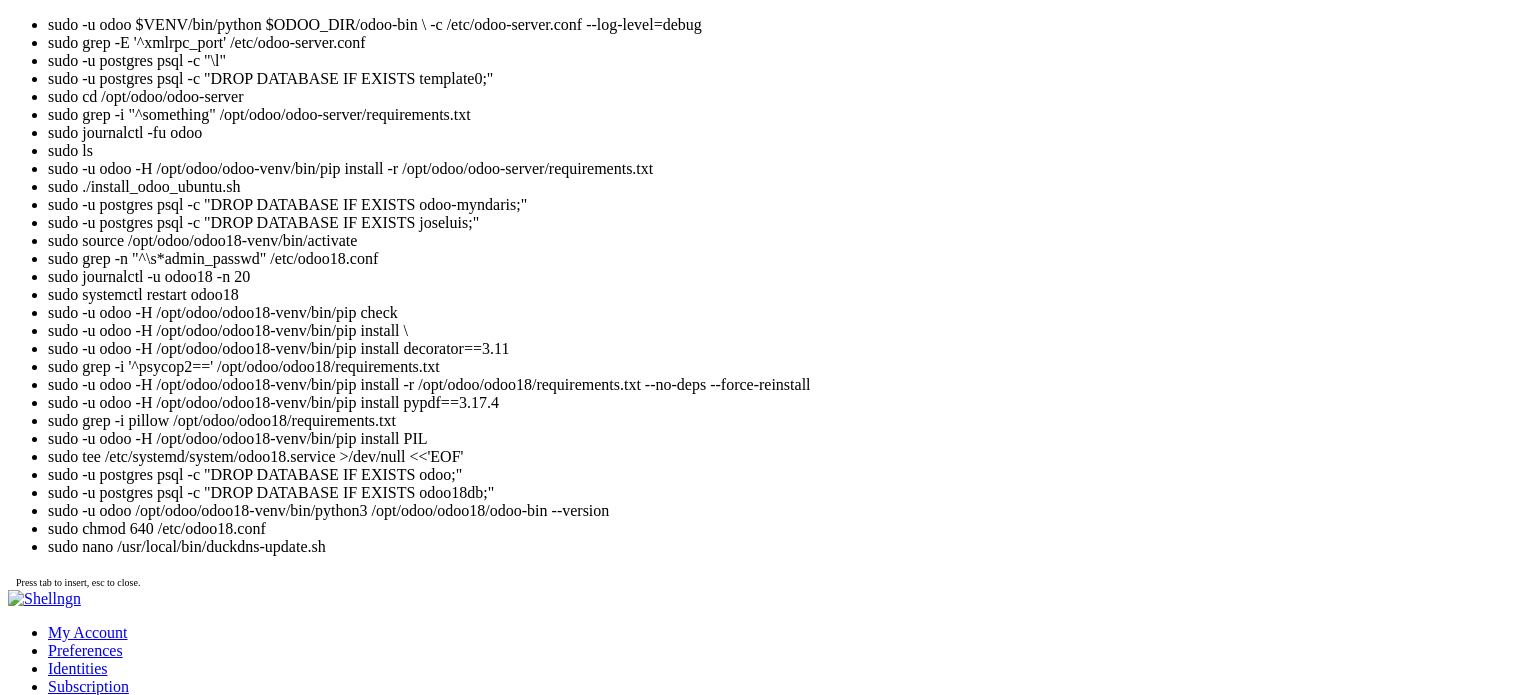 scroll, scrollTop: 12256, scrollLeft: 0, axis: vertical 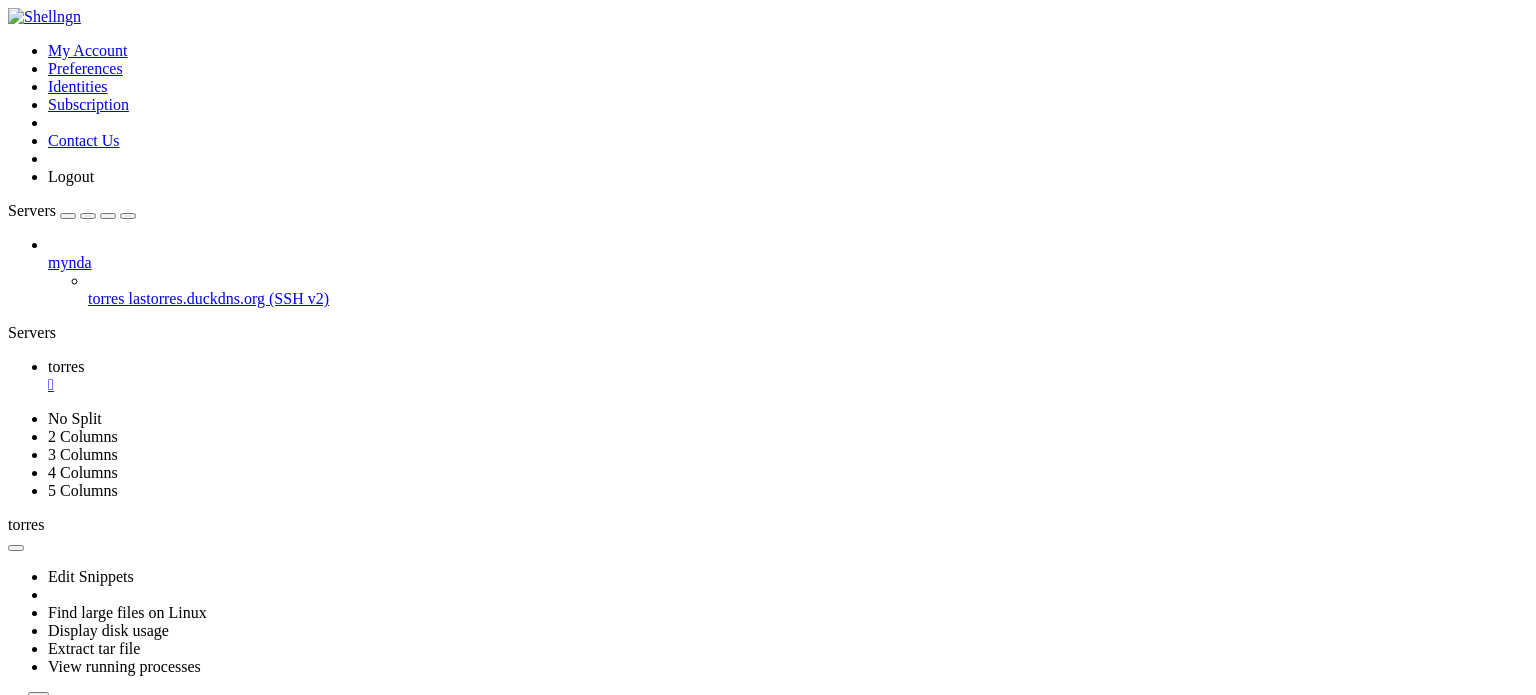 drag, startPoint x: 167, startPoint y: 1268, endPoint x: 155, endPoint y: 1269, distance: 12.0415945 